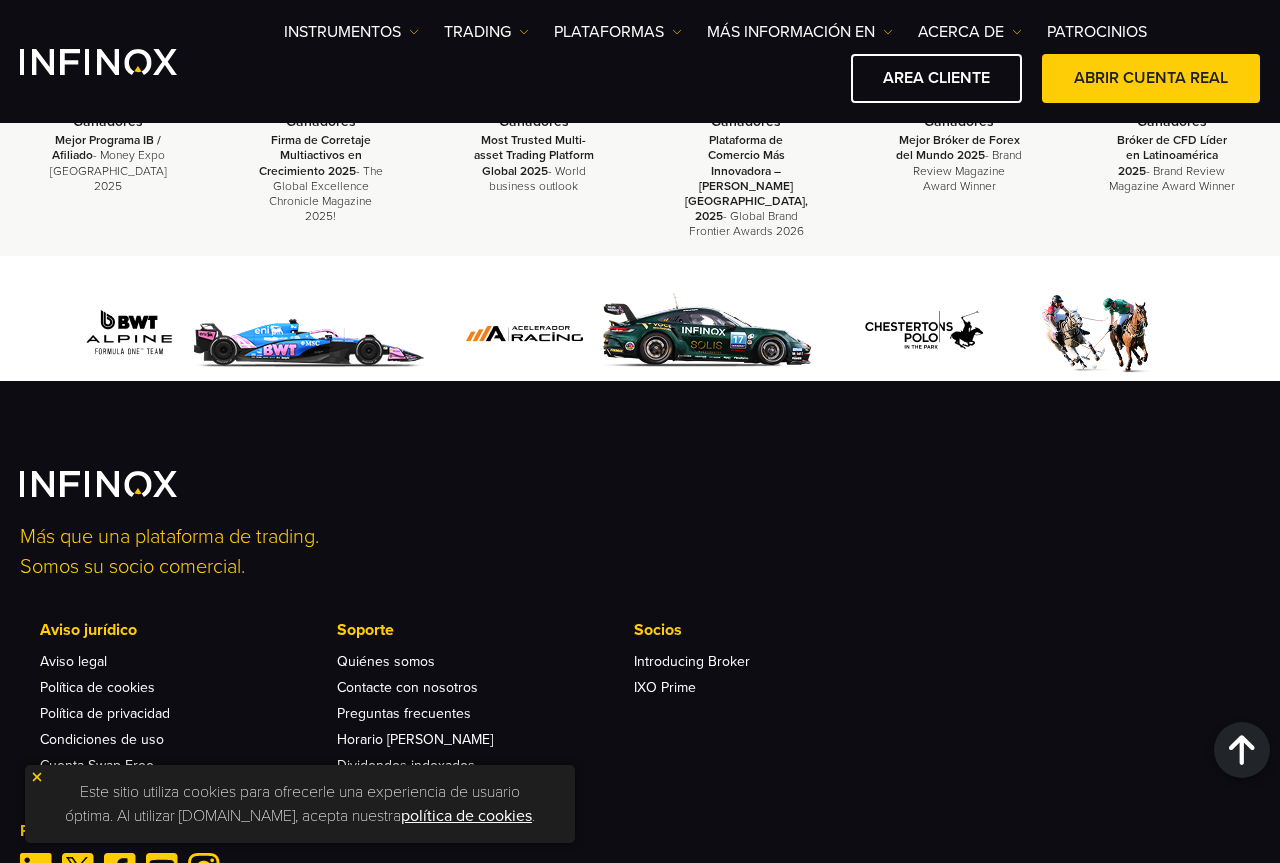 scroll, scrollTop: 7611, scrollLeft: 0, axis: vertical 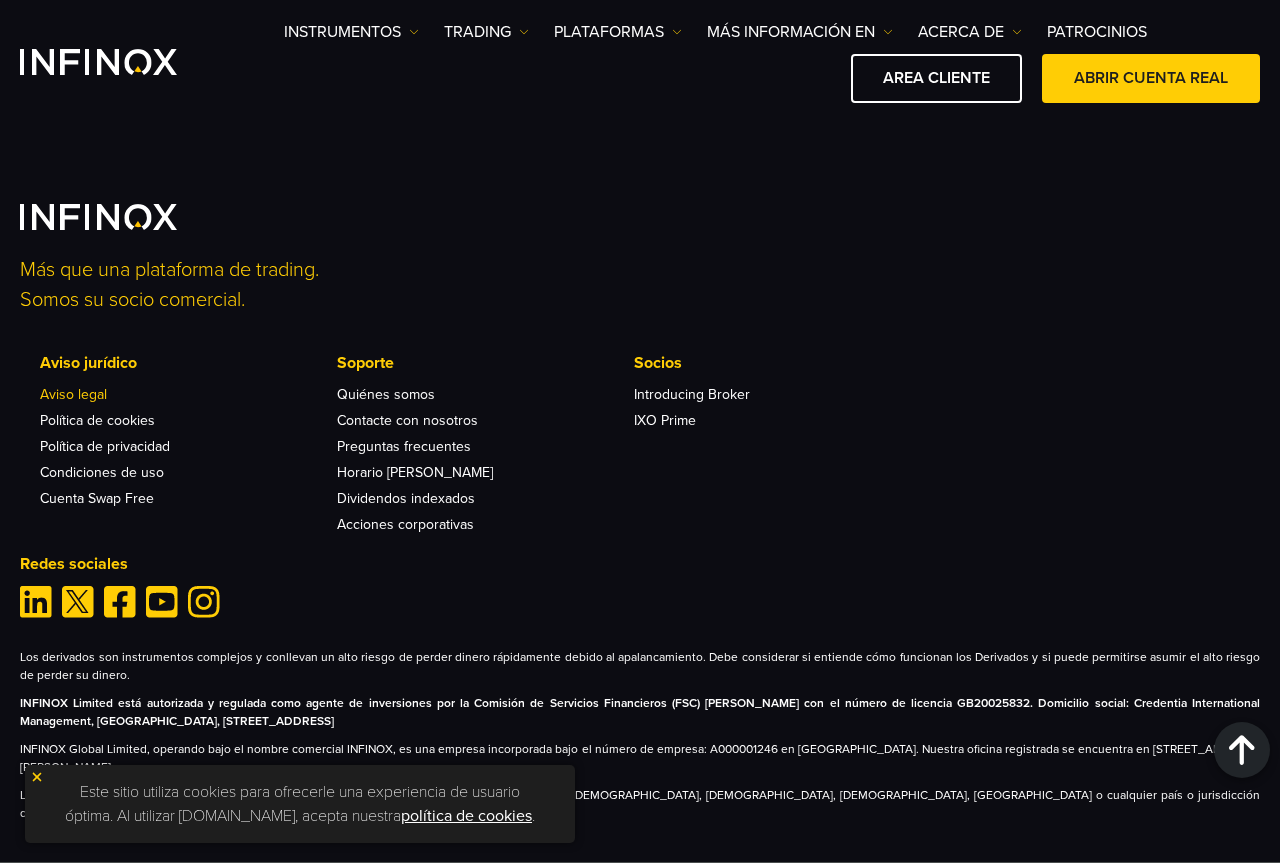 click on "Aviso legal" at bounding box center (73, 394) 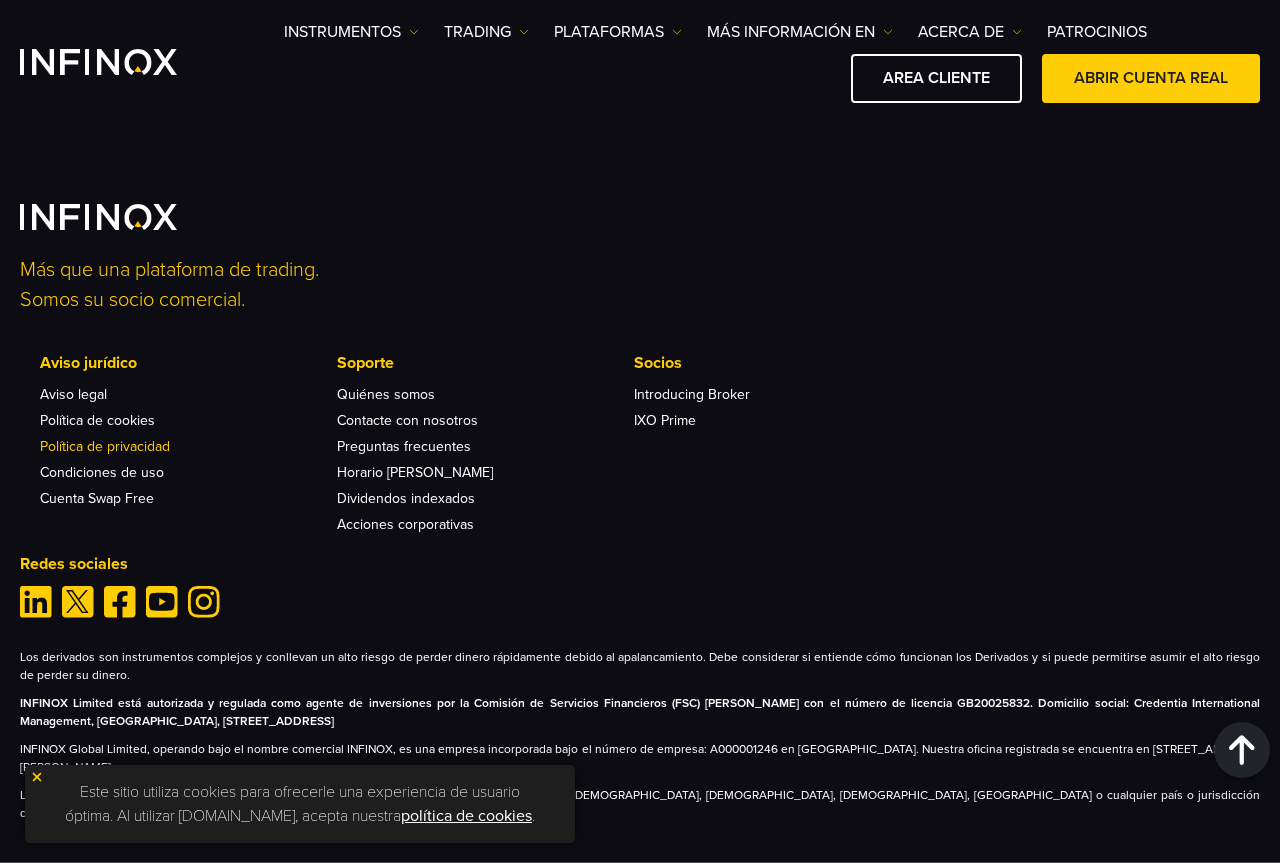 click on "Política de privacidad" at bounding box center (105, 446) 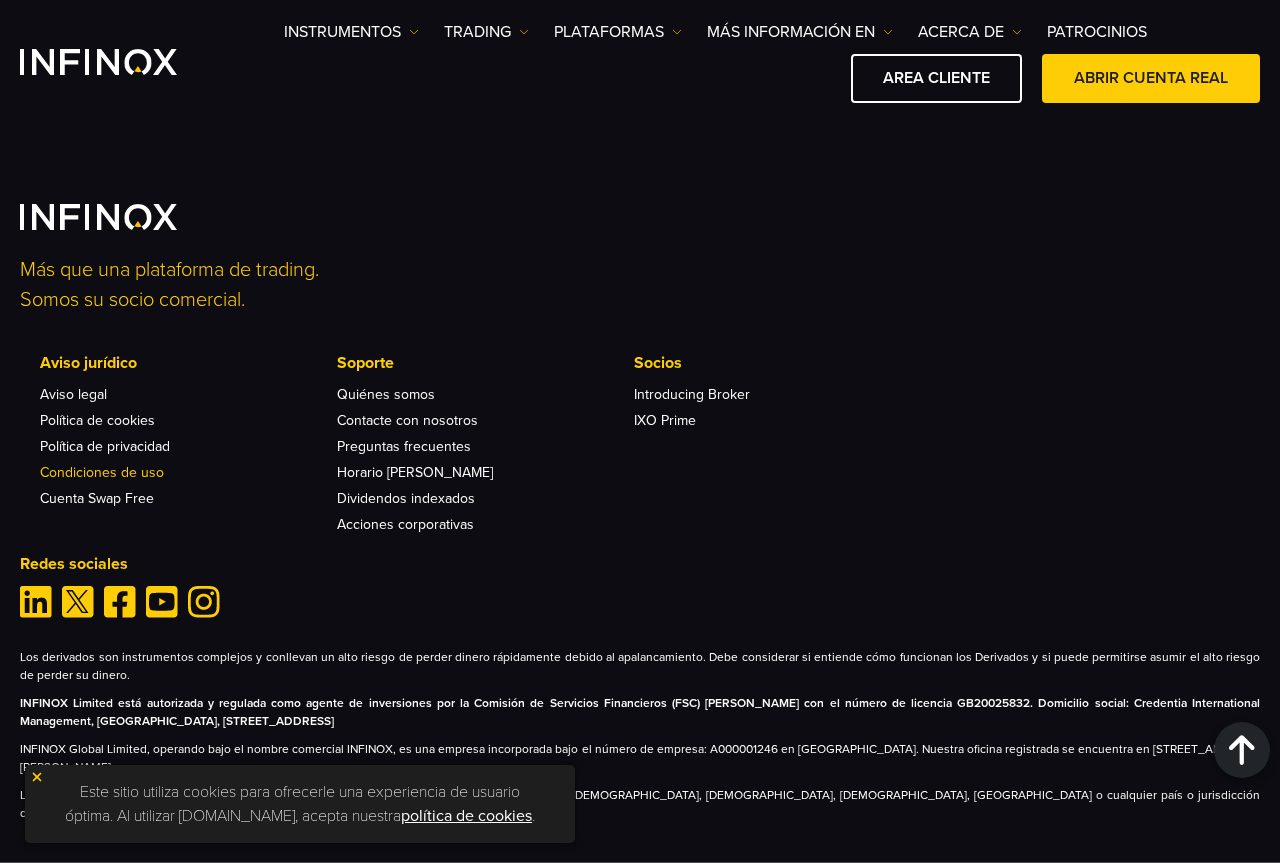 click on "Condiciones de uso" at bounding box center (102, 472) 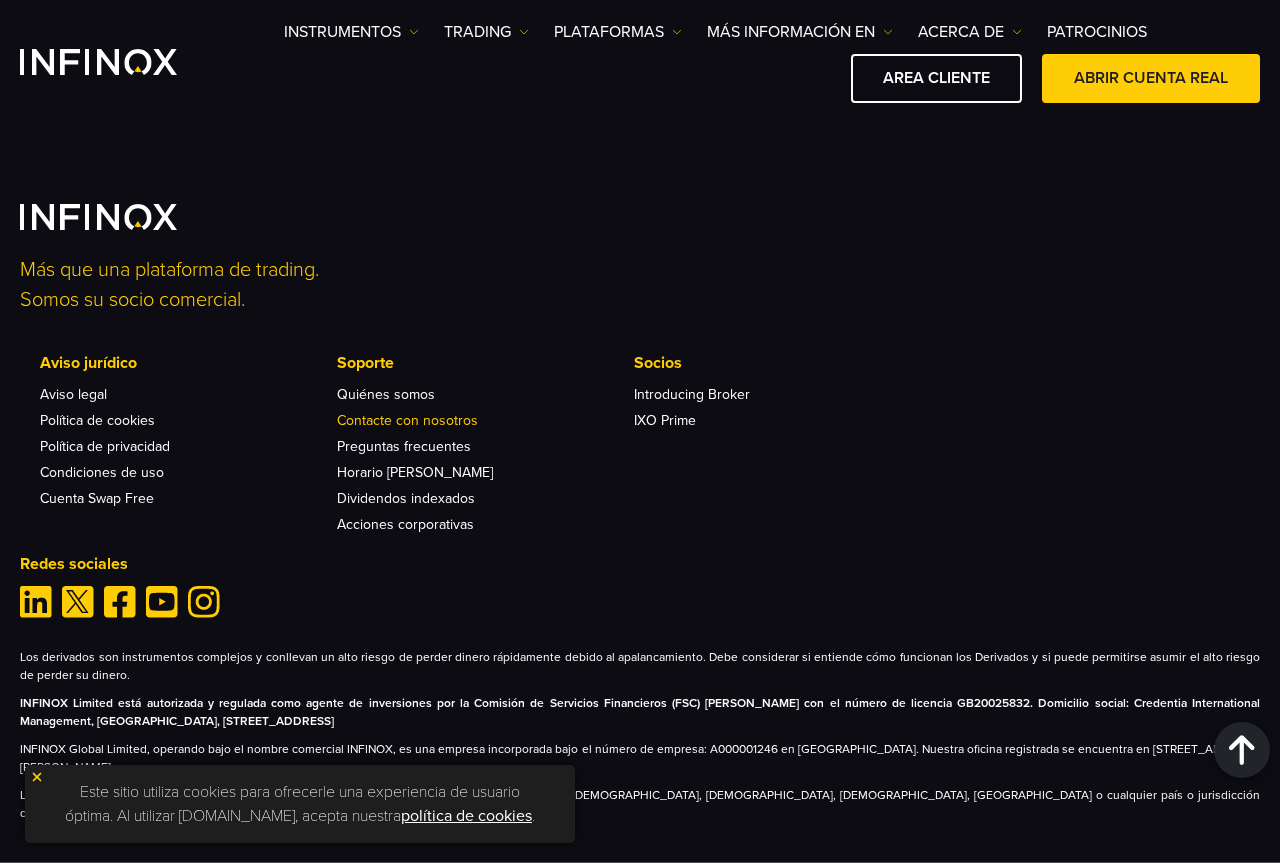 click on "Contacte con nosotros" at bounding box center (407, 420) 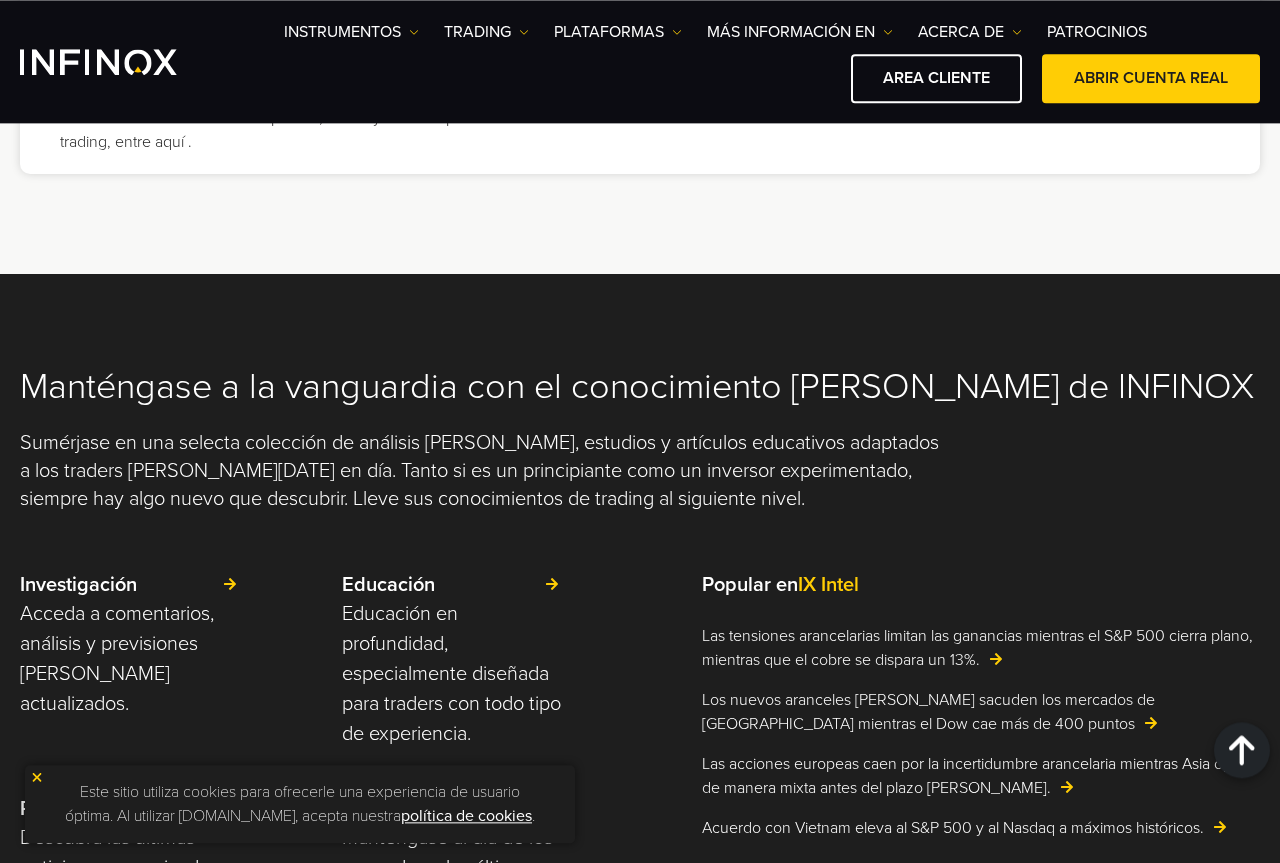 scroll, scrollTop: 4755, scrollLeft: 0, axis: vertical 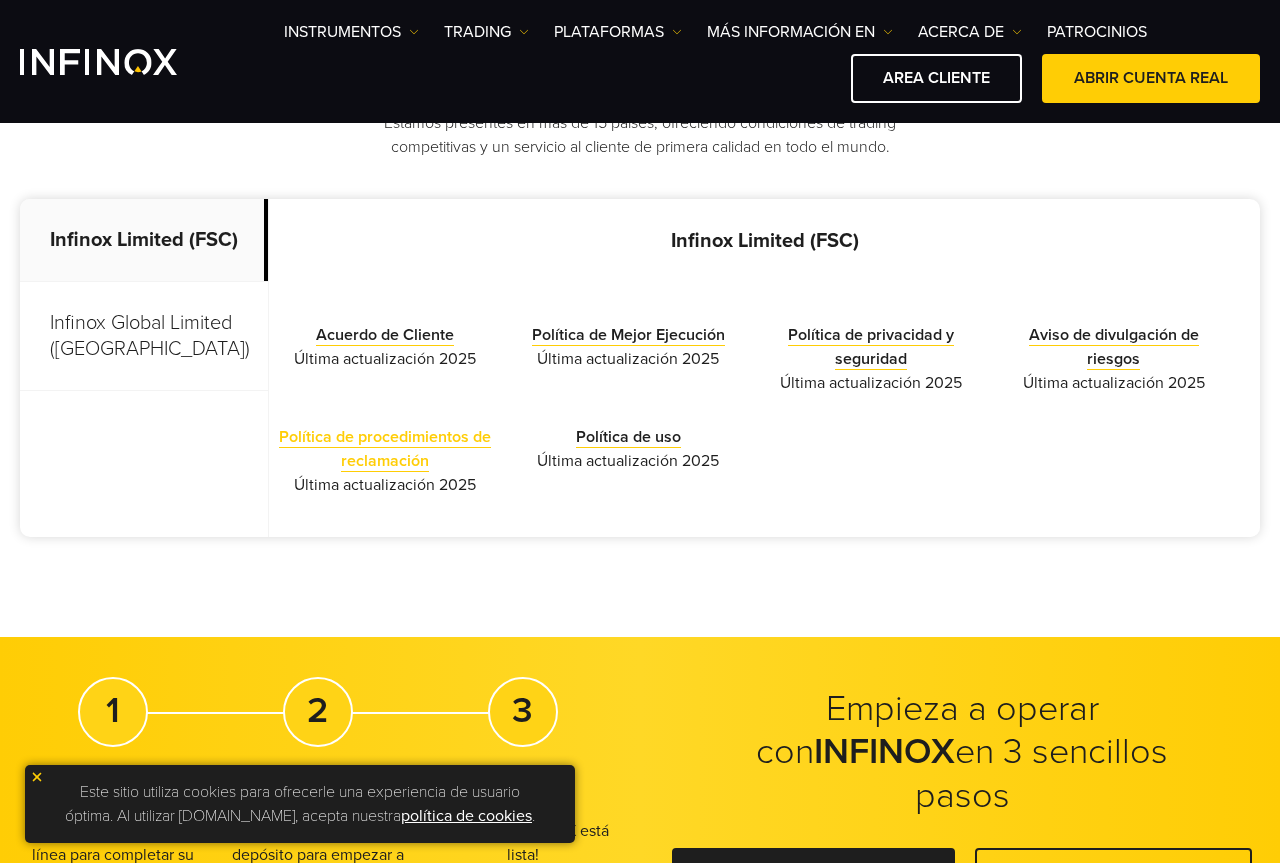 click on "Política de procedimientos de reclamación" at bounding box center (385, 449) 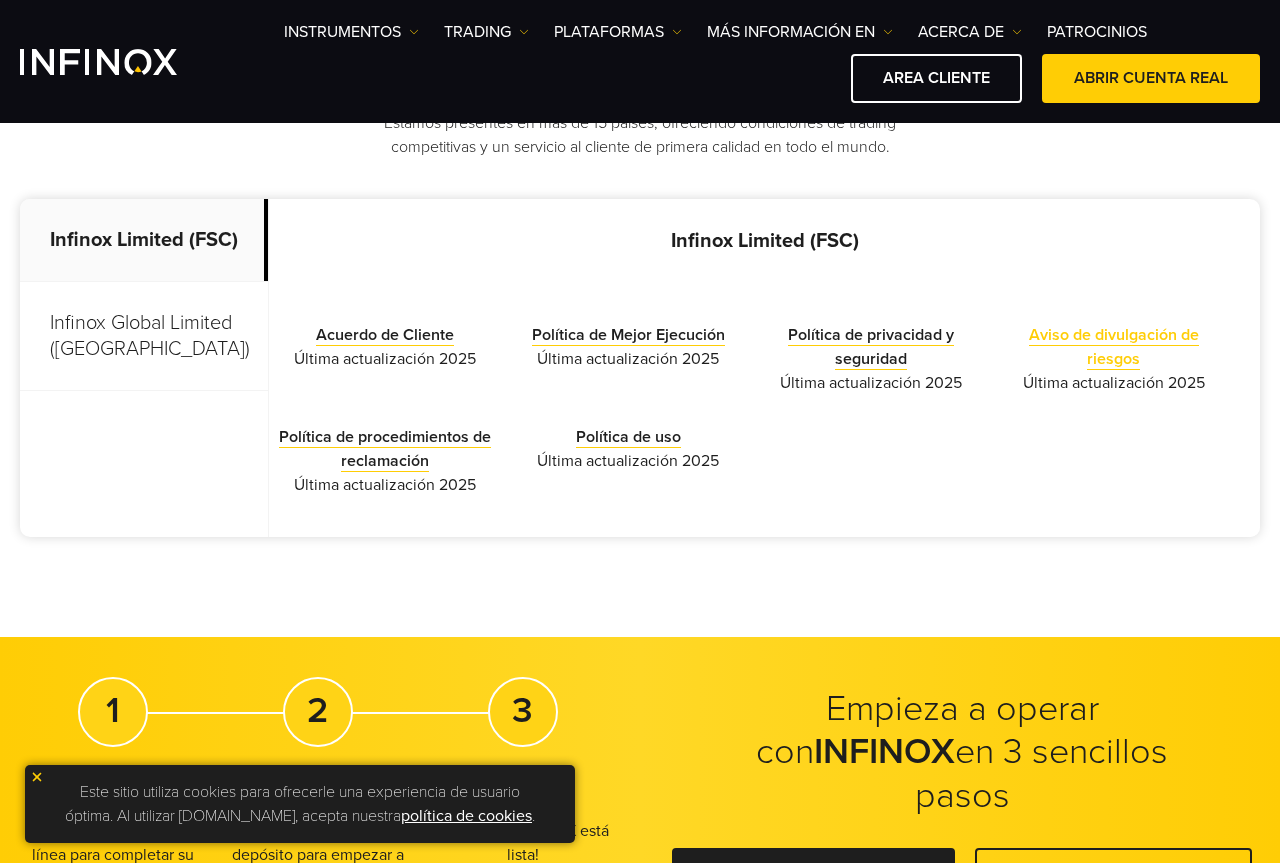 click on "Aviso de divulgación de riesgos" at bounding box center [1114, 347] 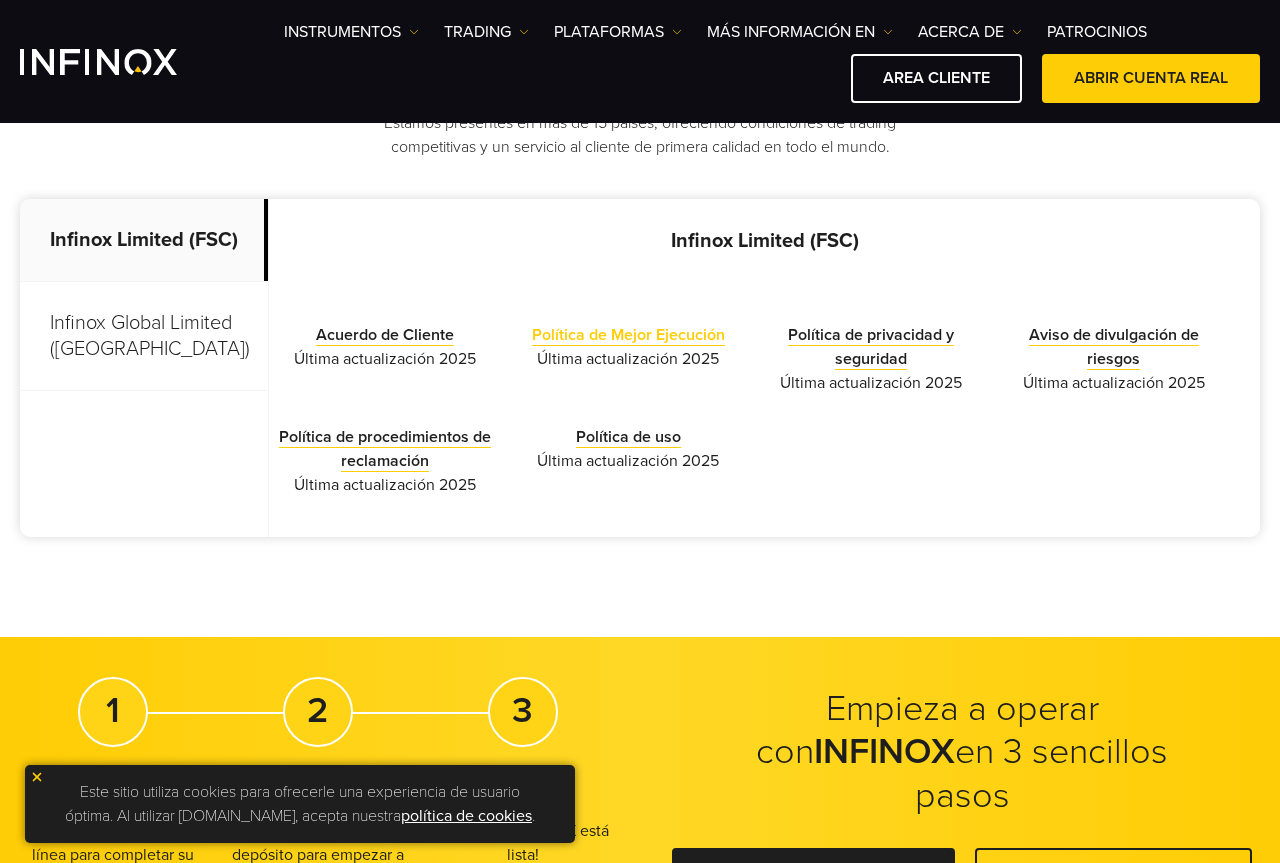 click on "Política de Mejor Ejecución" at bounding box center (628, 335) 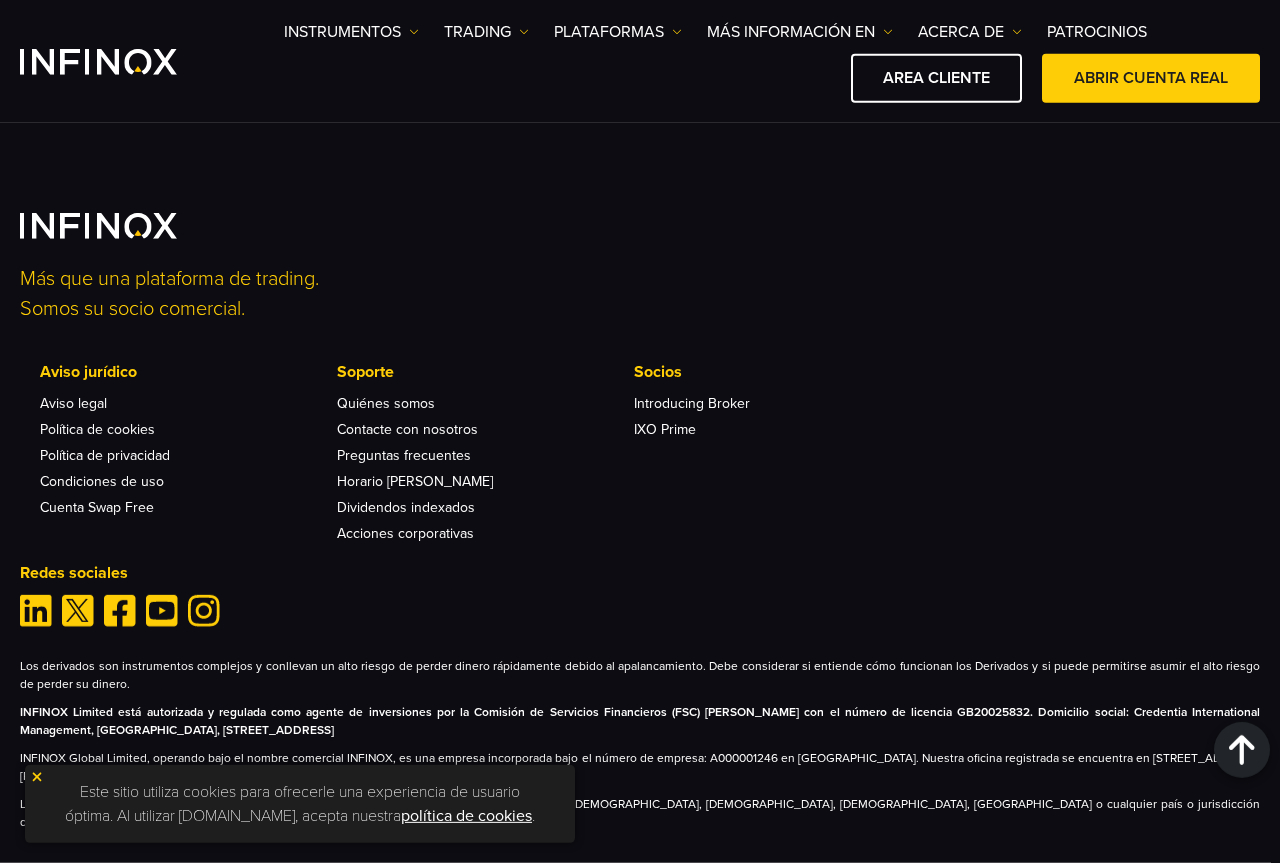 scroll, scrollTop: 3168, scrollLeft: 0, axis: vertical 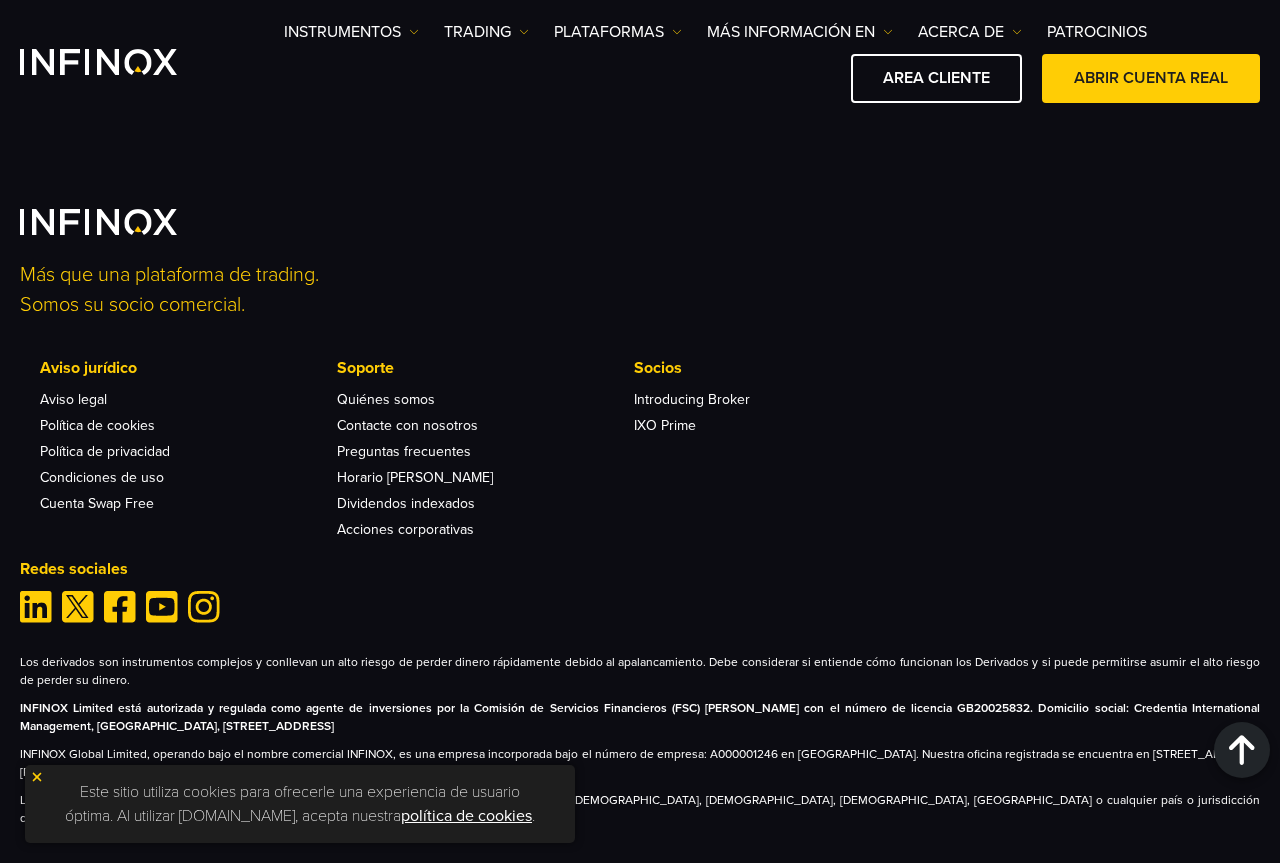 click on "Los derivados son instrumentos complejos y conllevan un alto riesgo de perder dinero rápidamente debido al apalancamiento. Debe considerar si entiende cómo funcionan los Derivados y si puede permitirse asumir el alto riesgo de perder su dinero.
INFINOX Limited está autorizada y regulada como agente de inversiones por la Comisión de Servicios Financieros (FSC) [PERSON_NAME] con el número de licencia GB20025832. Domicilio social: Credentia International Management, [GEOGRAPHIC_DATA], [STREET_ADDRESS]
INFINOX Global Limited, operando bajo el nombre comercial INFINOX, es una empresa incorporada bajo el número de empresa: A000001246 en [GEOGRAPHIC_DATA]. Nuestra oficina registrada se encuentra en [STREET_ADDRESS][PERSON_NAME]." at bounding box center [640, 740] 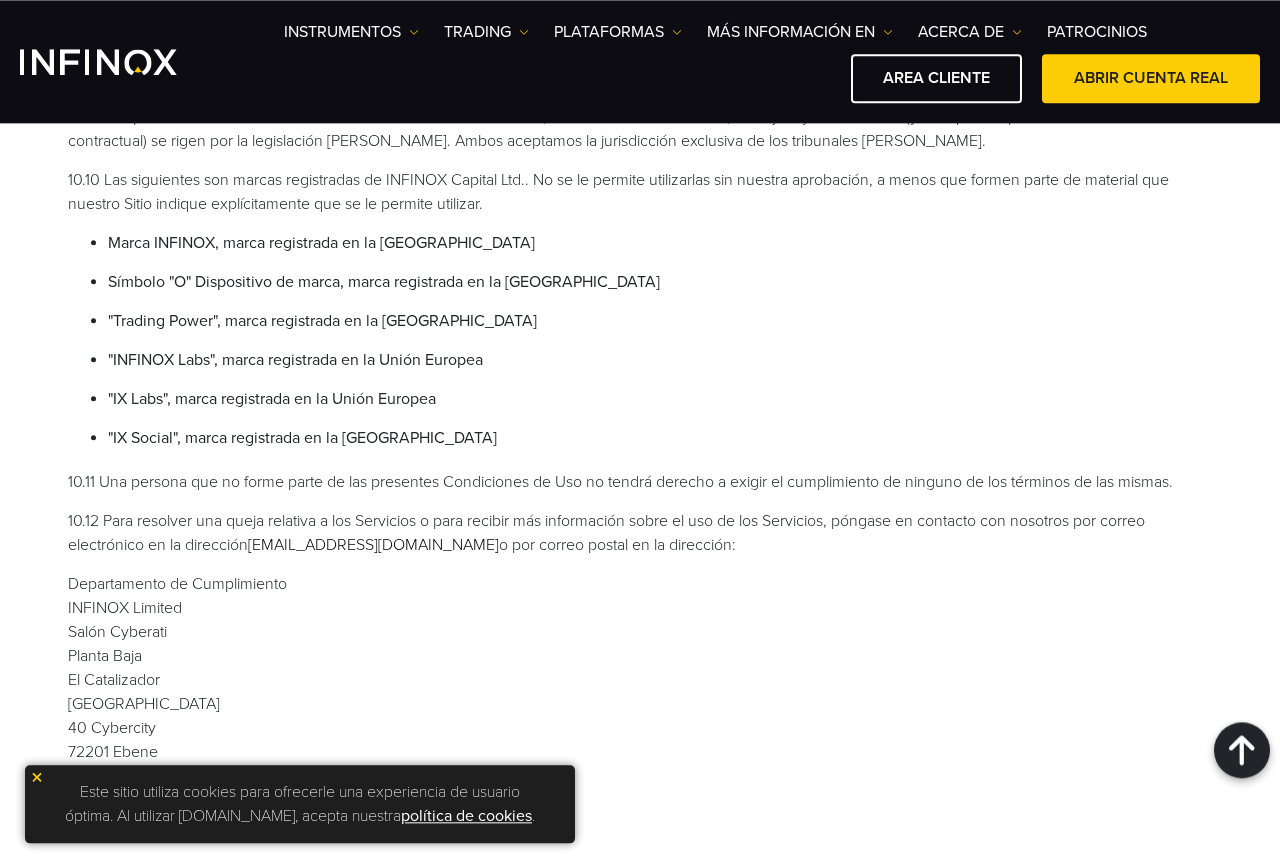 scroll, scrollTop: 6528, scrollLeft: 0, axis: vertical 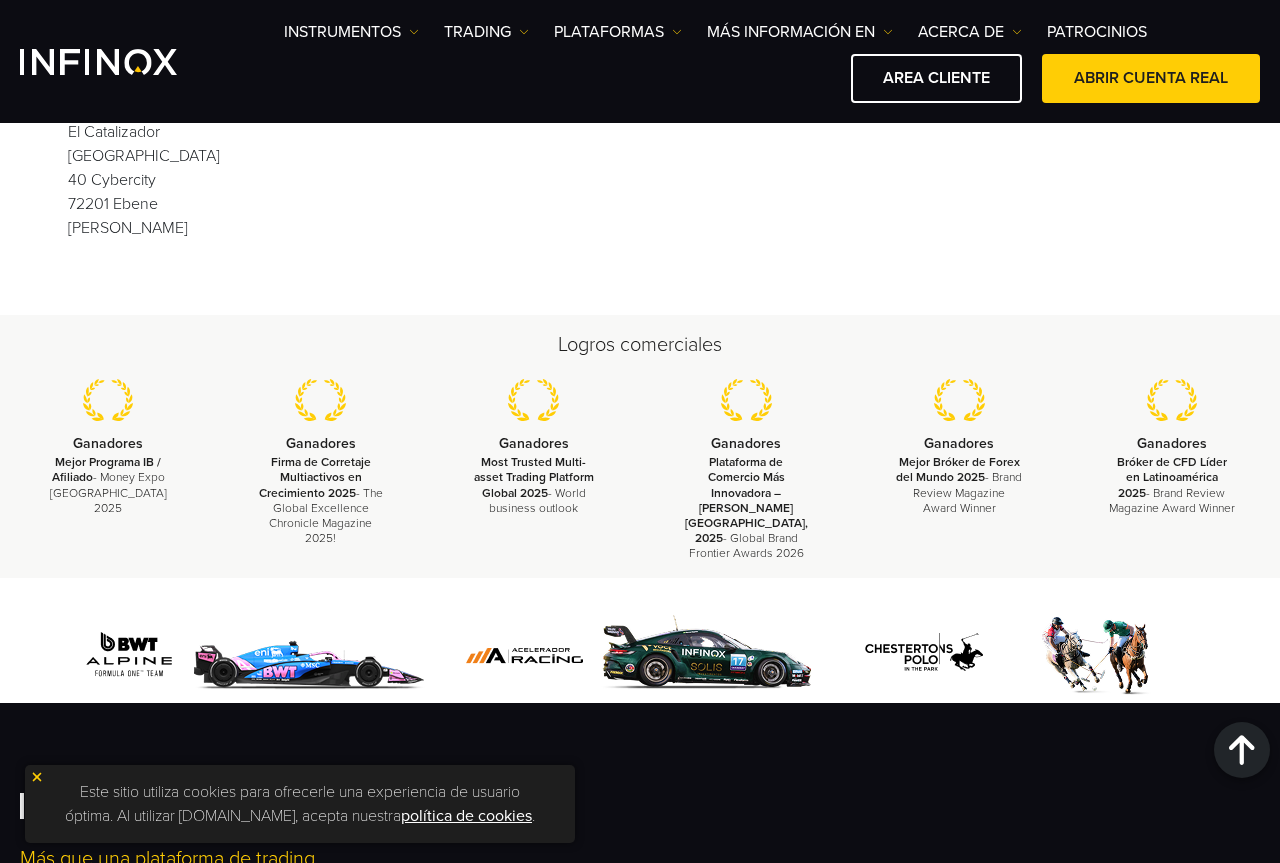 click at bounding box center [98, 62] 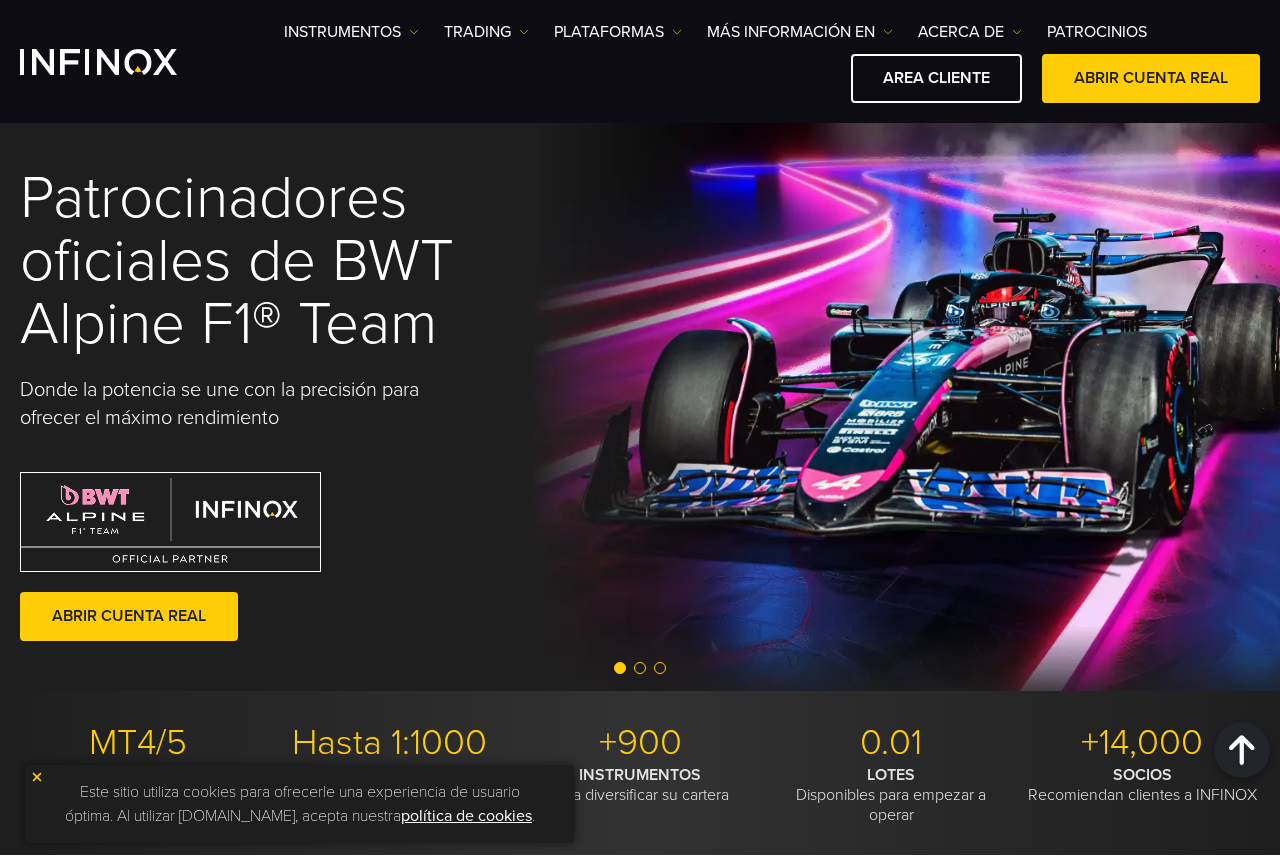 scroll, scrollTop: 7461, scrollLeft: 0, axis: vertical 